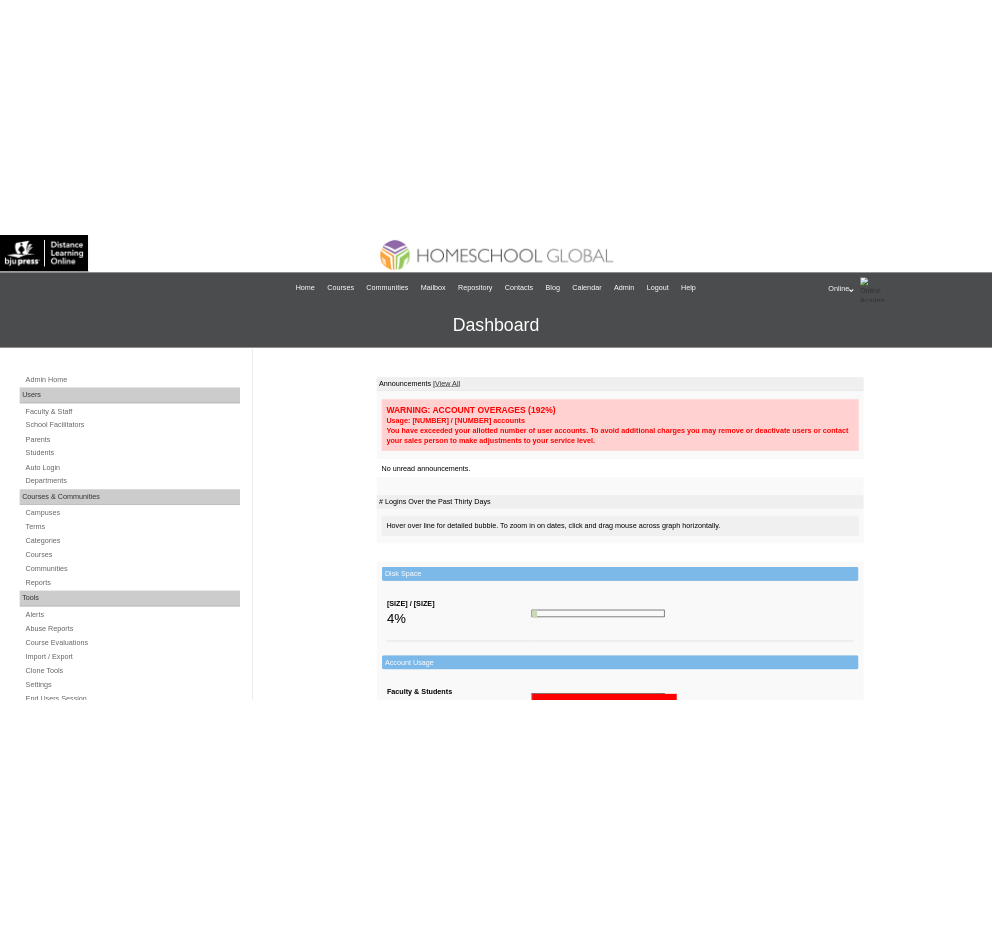 scroll, scrollTop: 0, scrollLeft: 0, axis: both 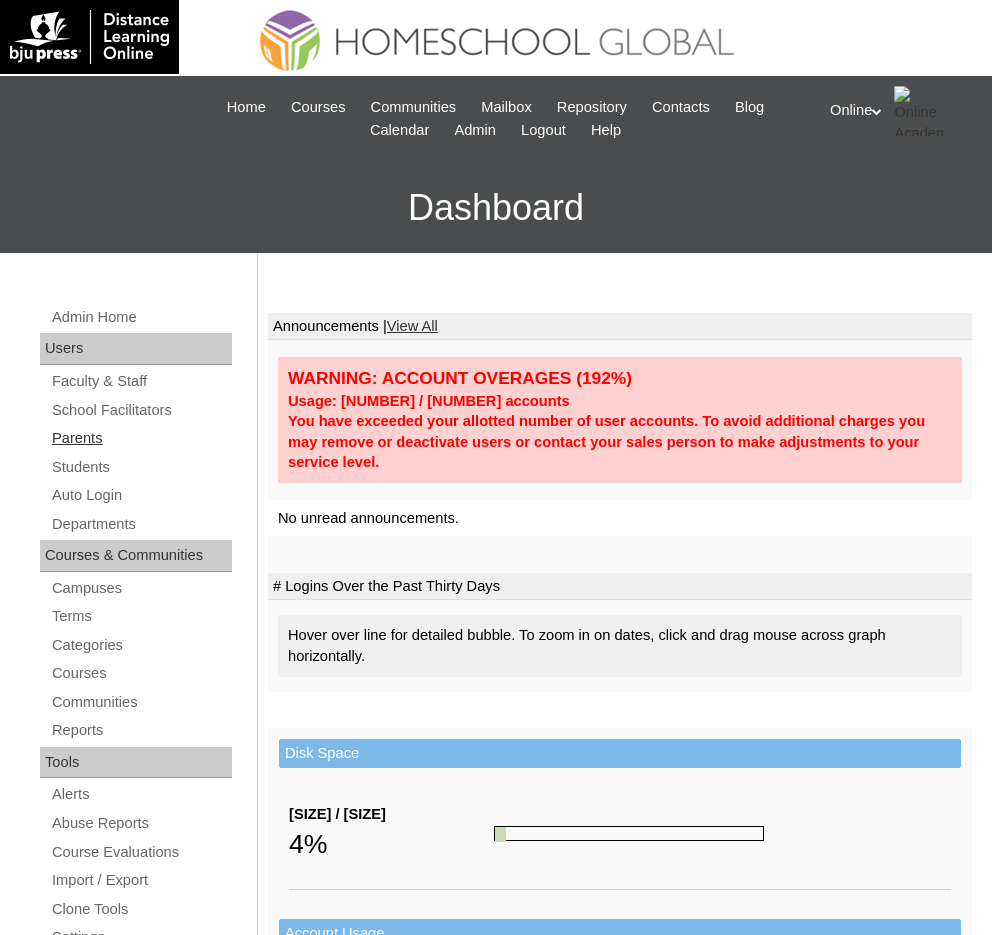 click on "Parents" at bounding box center (141, 438) 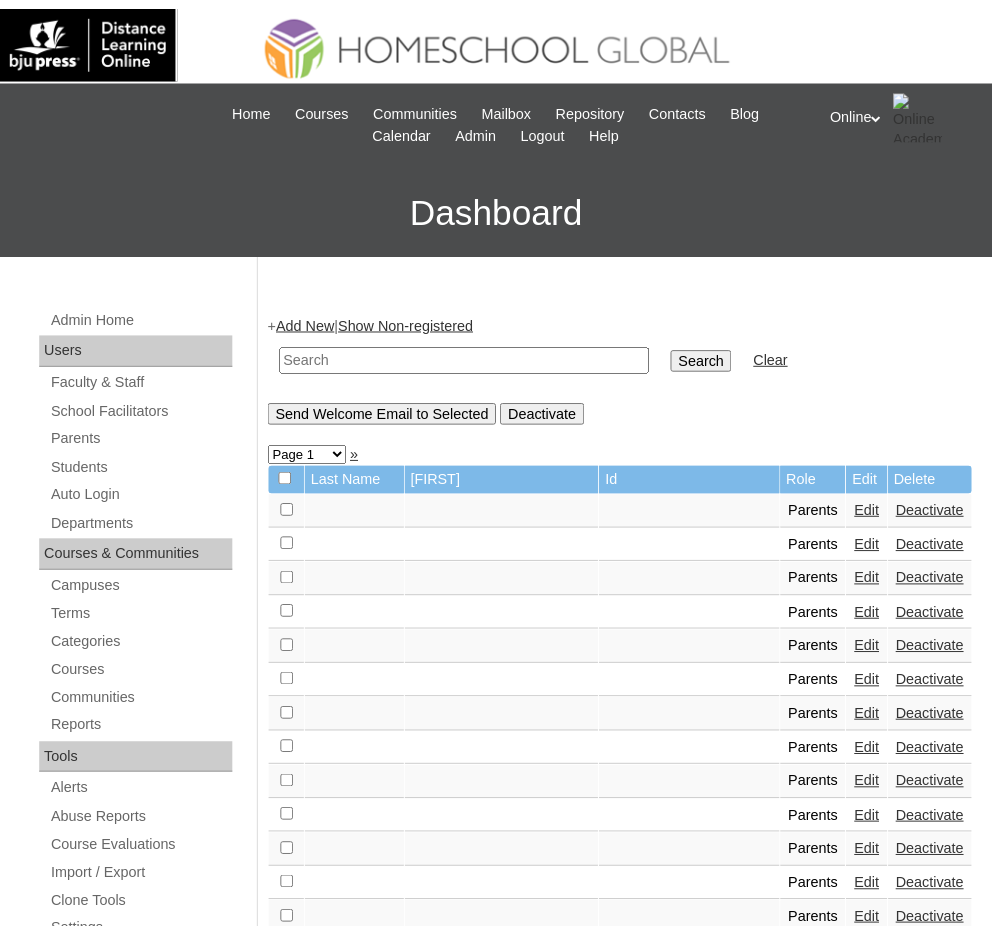 scroll, scrollTop: 0, scrollLeft: 0, axis: both 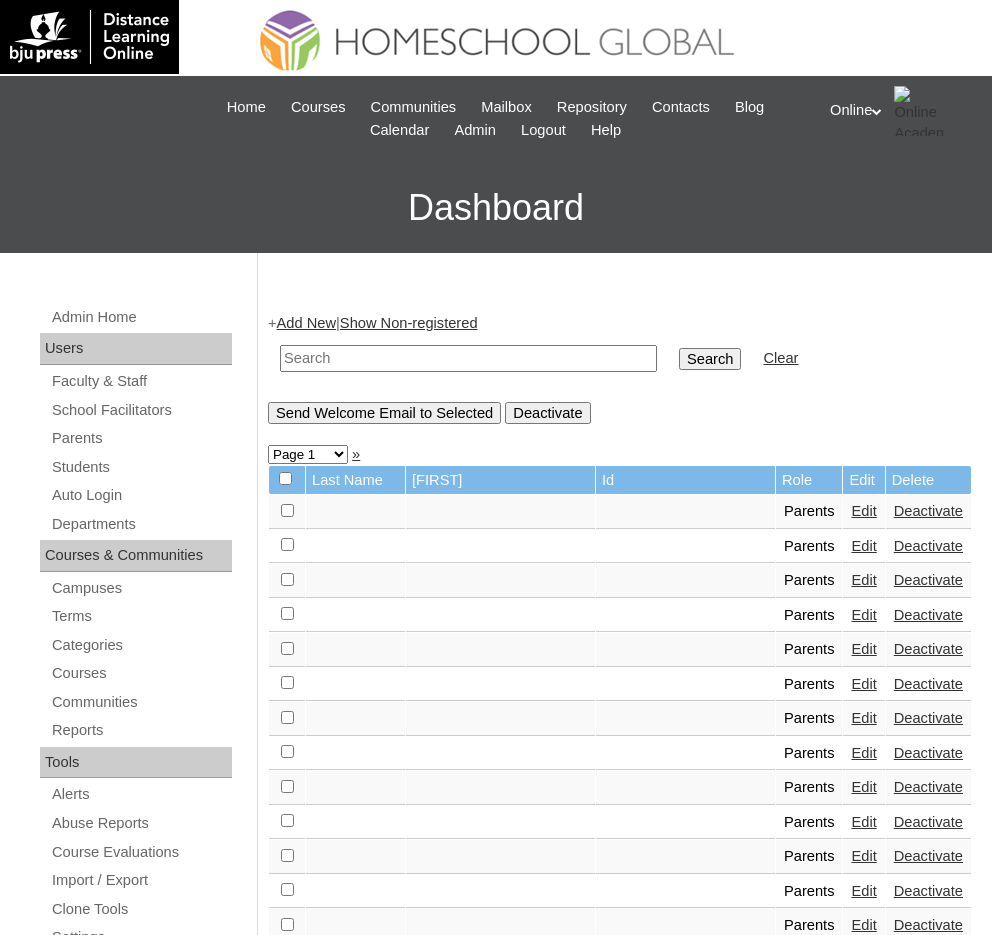 click at bounding box center (468, 358) 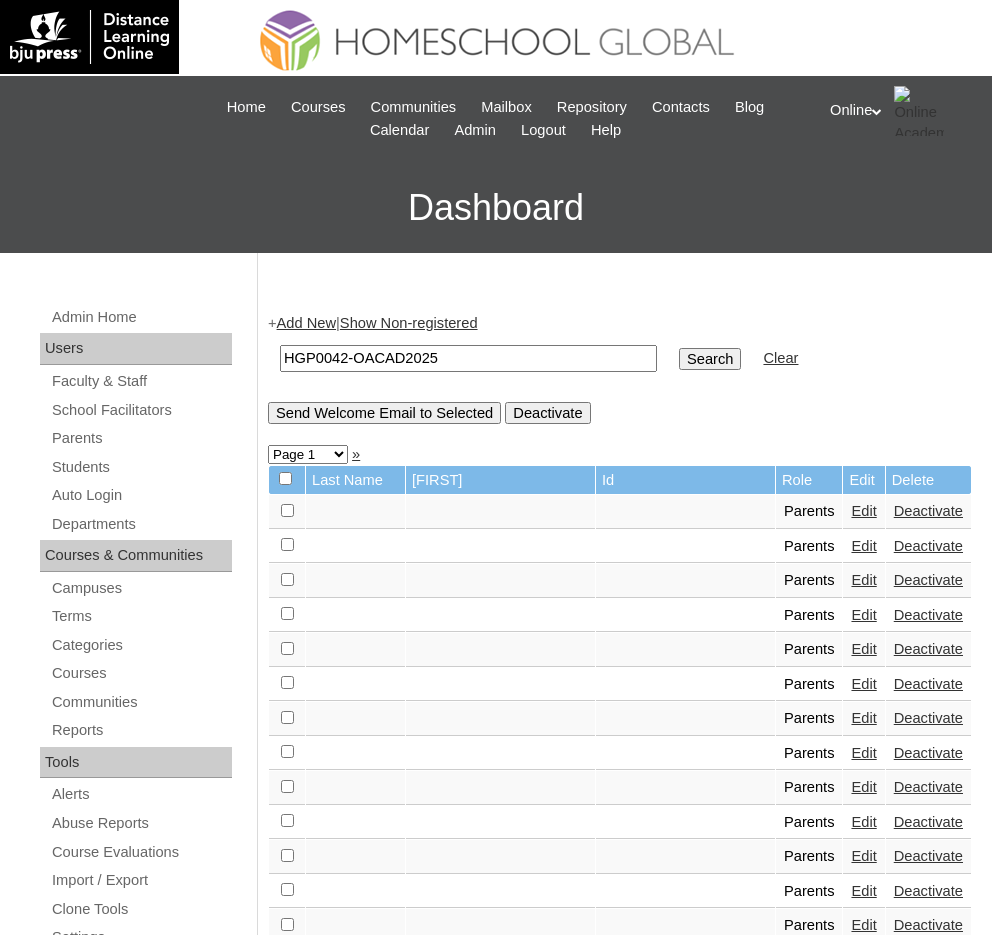 type on "HGP0042-OACAD2025" 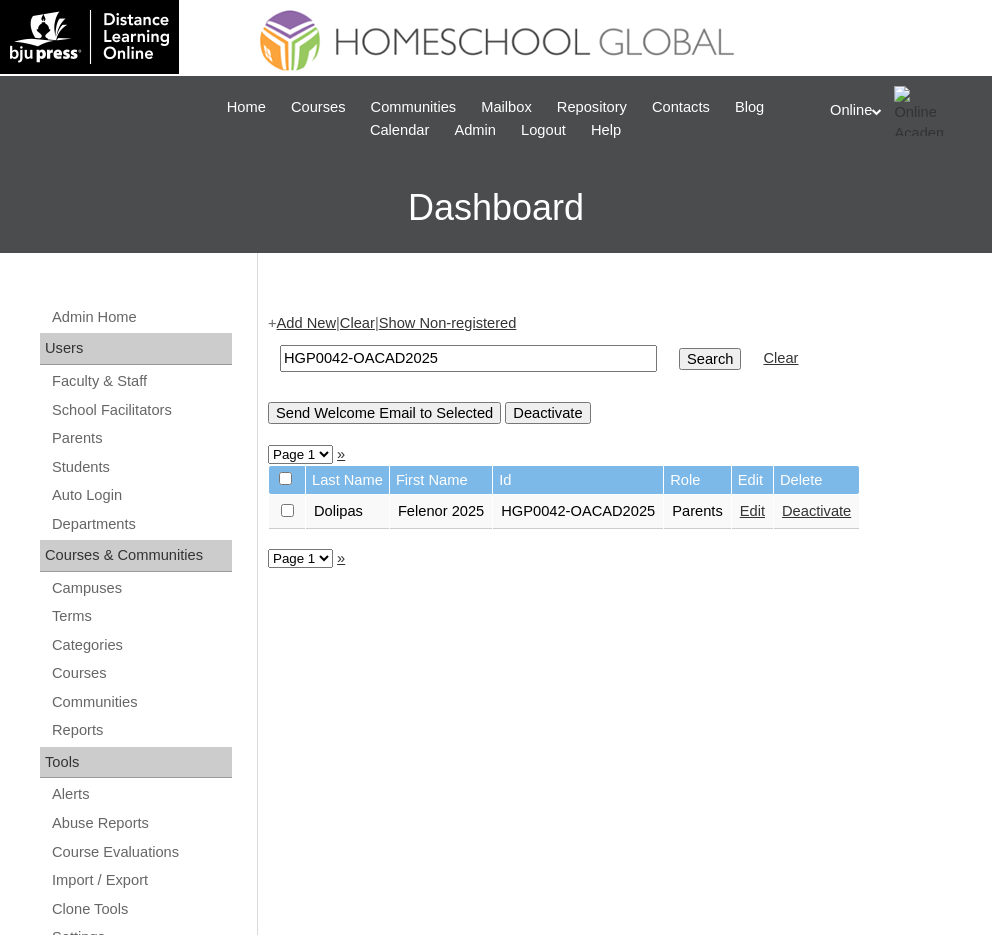 scroll, scrollTop: 0, scrollLeft: 0, axis: both 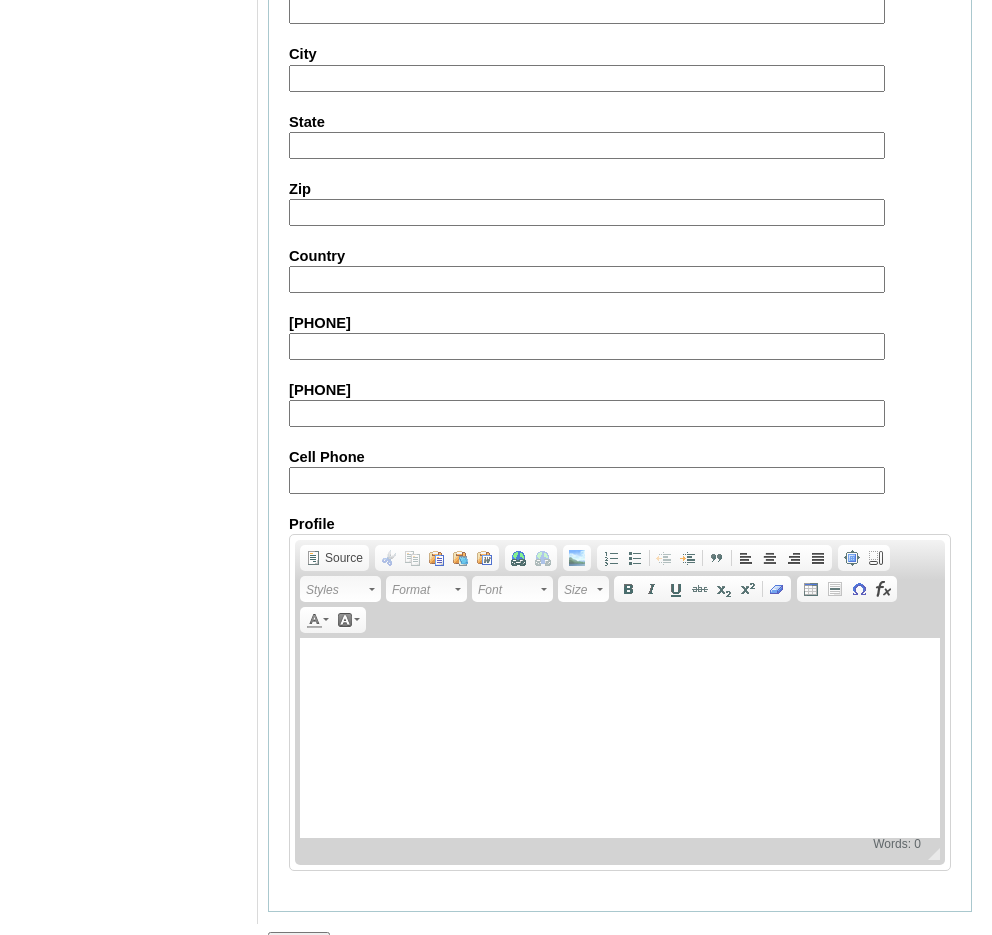 click on "Account Information
User Id  *
[USERID]
Title
First Name  *
[FIRST] [YEAR]
Middle Name
Last Name  *
[LAST]
Suffix
Email  *
[EMAIL]
Username
[USERNAME]
New Password
Profile Photo
User Type
Faculty Staff Student Parents School Facilitators
Active
Active Inactive
AdministratorNotes
Rich Text Editor, AdministratorNotes Editor toolbars Document   Source Clipboard/Undo   Cut   Copy   Paste   Paste as plain text   Paste from Word Links   Link   Unlink others   Add Image Paragraph   Insert/Remove Numbered List   Insert/Remove Bulleted List   Decrease Indent   Increase Indent   Block Quote   Align Left   Center   Align Right   Justify Tools   Maximize   Show Blocks Styles Styles Styles Format Format Font Font Size Size Basic Styles   Bold   Italic   Underline   Strike Through" at bounding box center (620, -212) 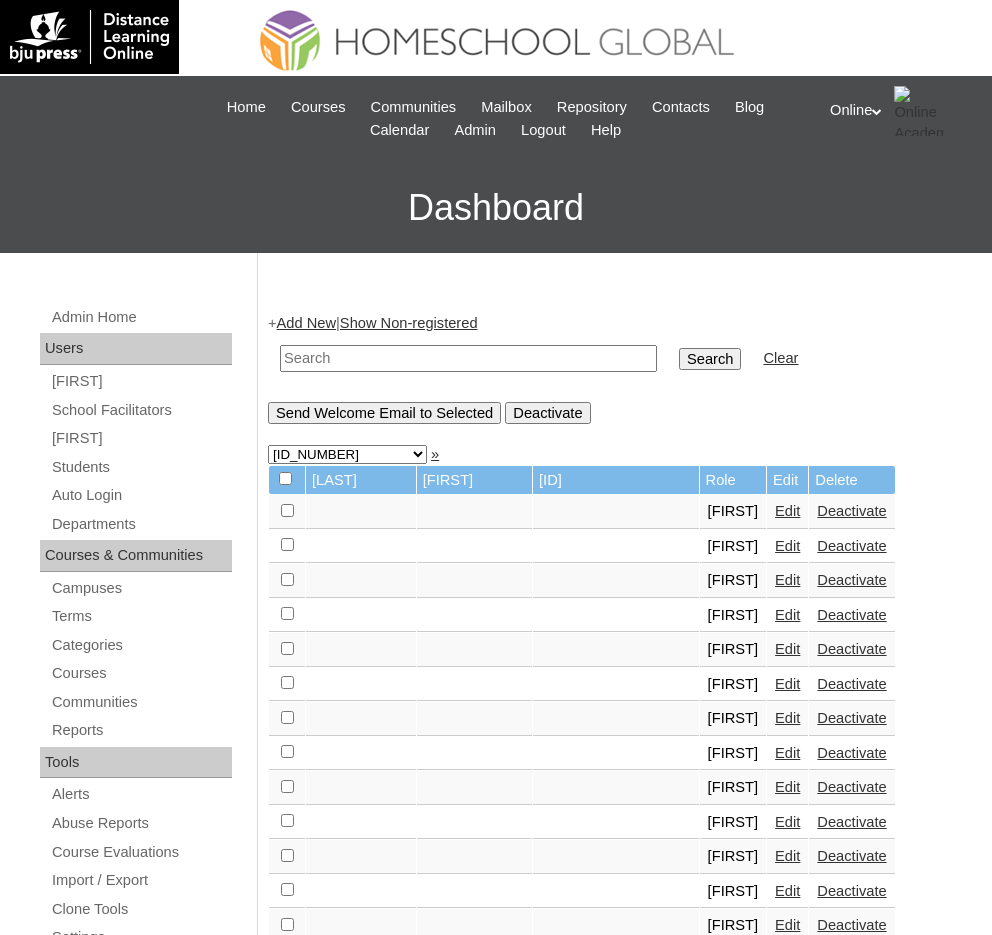 scroll, scrollTop: 0, scrollLeft: 0, axis: both 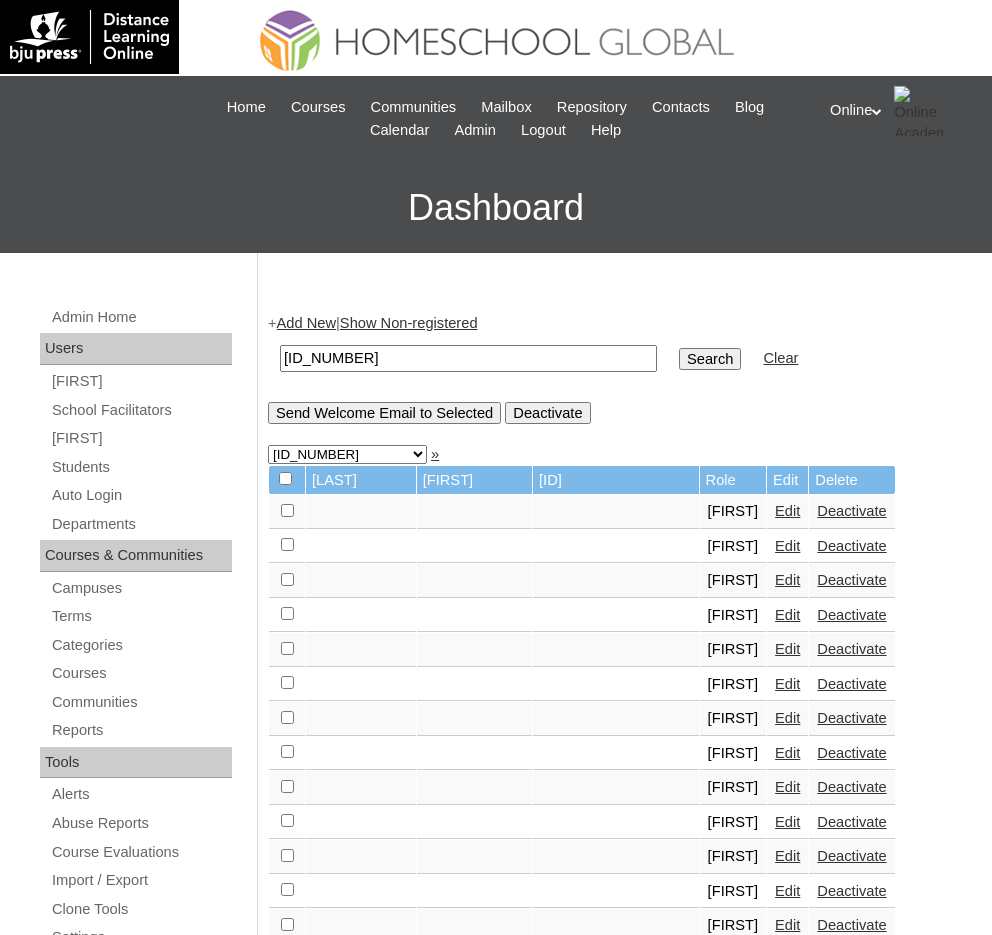 type on "HGP0042-OACAD2025" 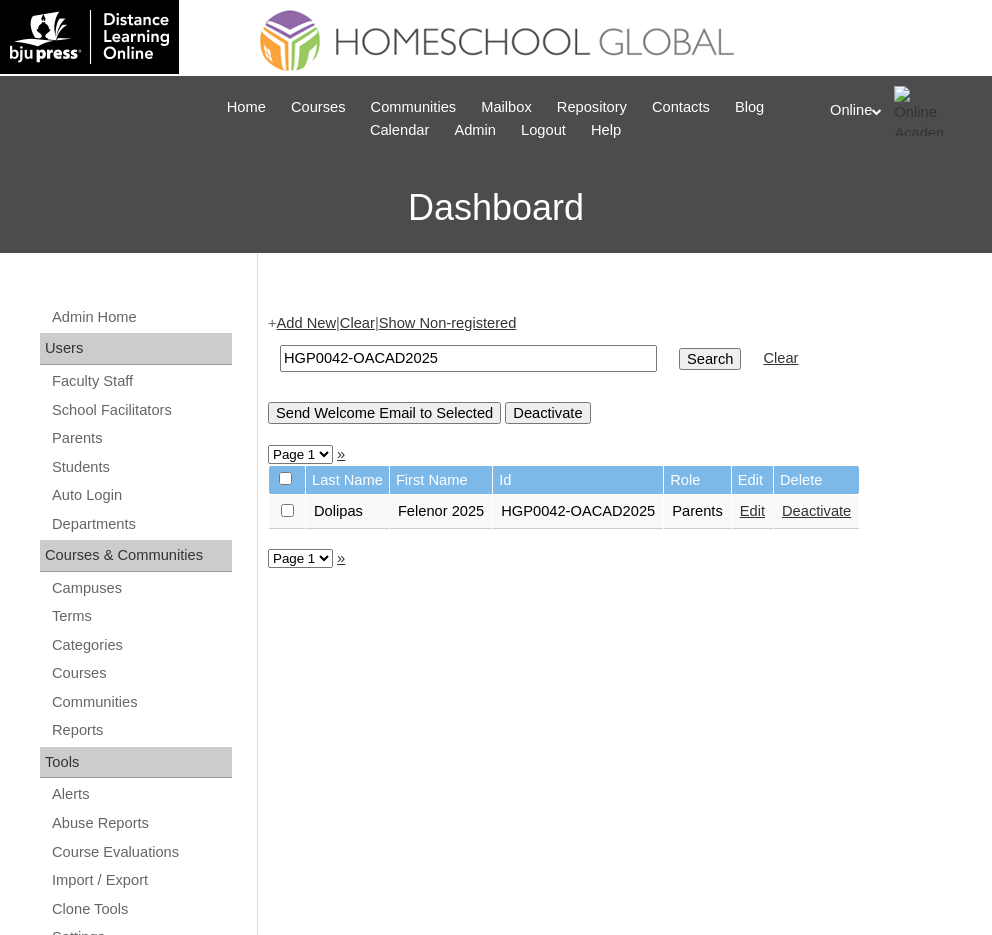 scroll, scrollTop: 0, scrollLeft: 0, axis: both 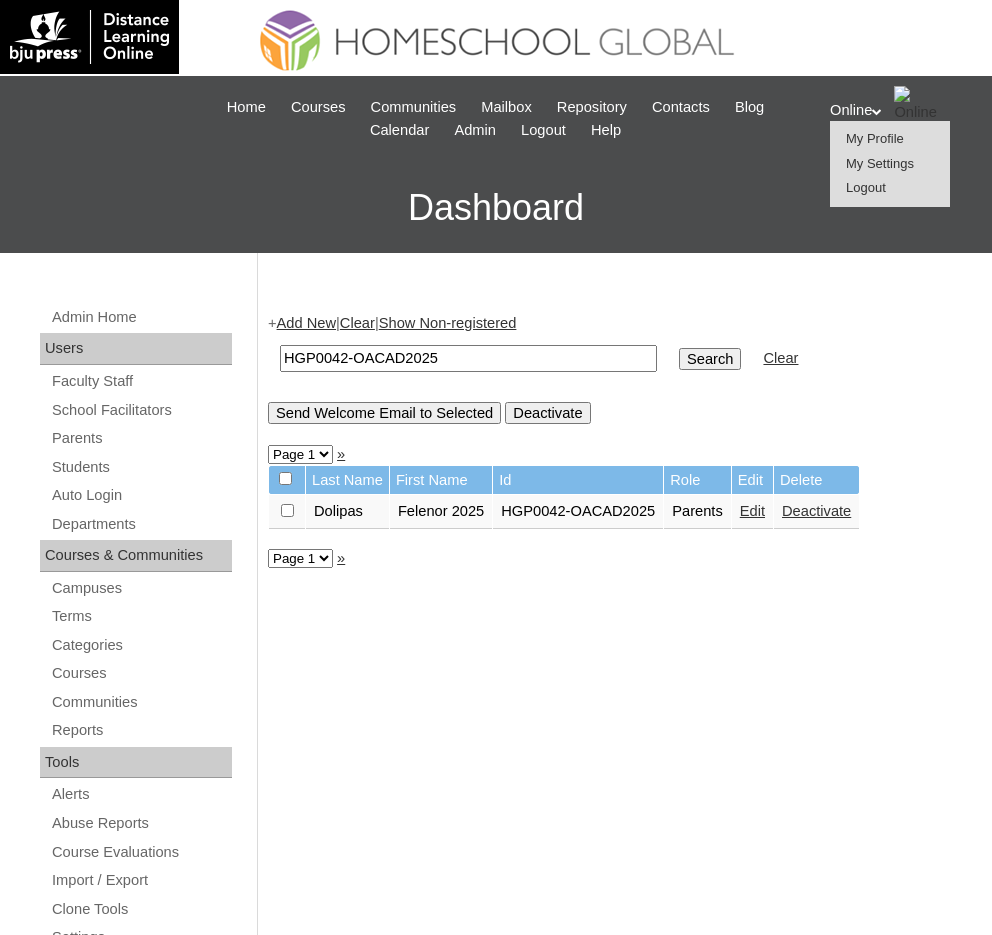 click on "Logout" at bounding box center [866, 187] 